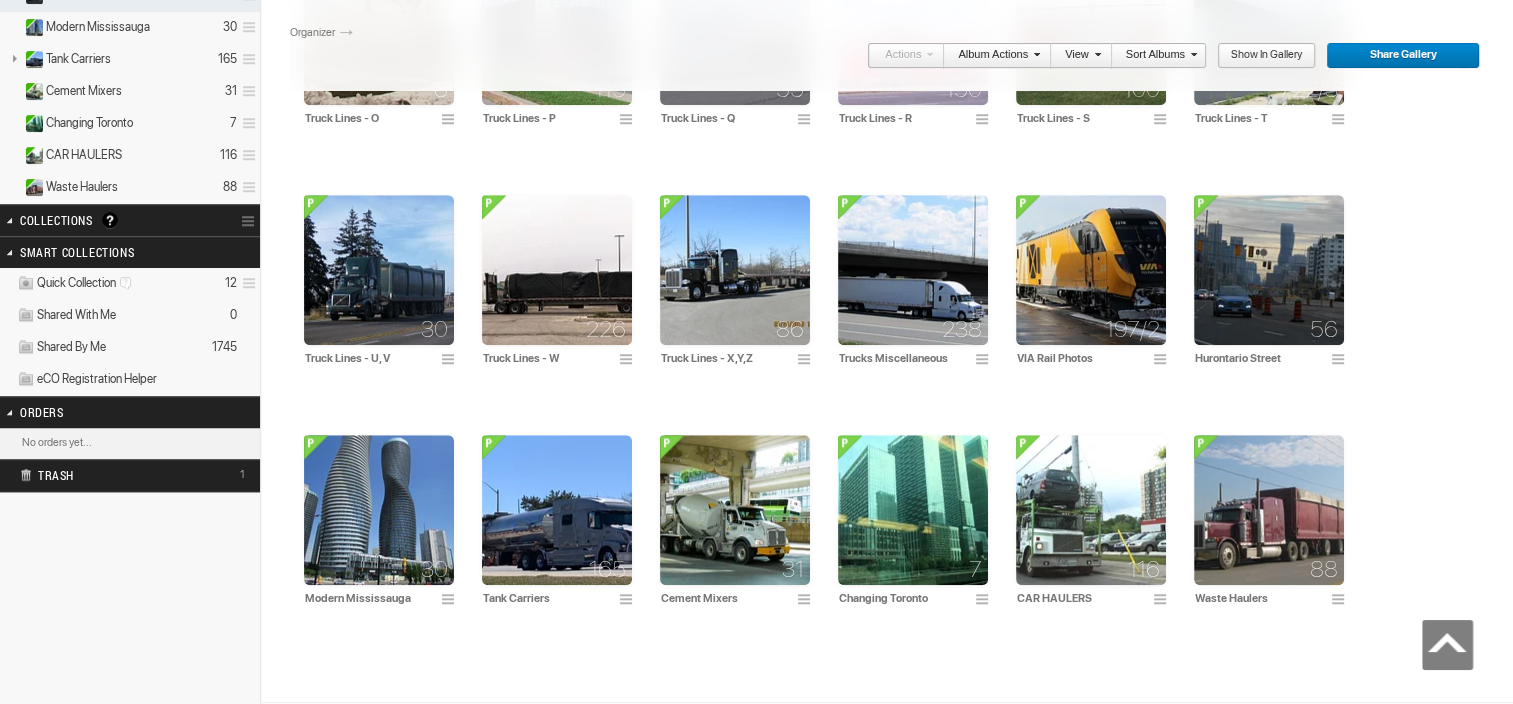 scroll, scrollTop: 0, scrollLeft: 0, axis: both 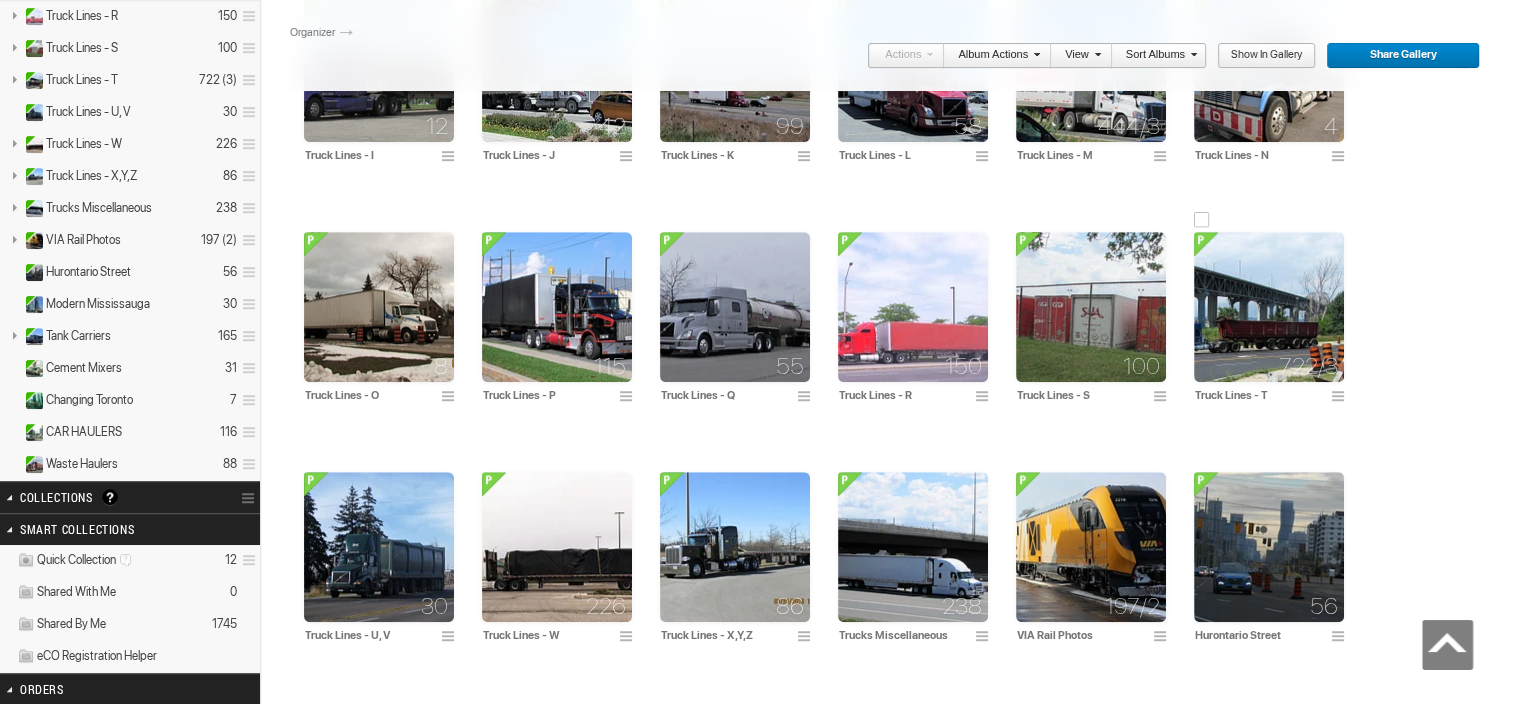 click at bounding box center (1269, 307) 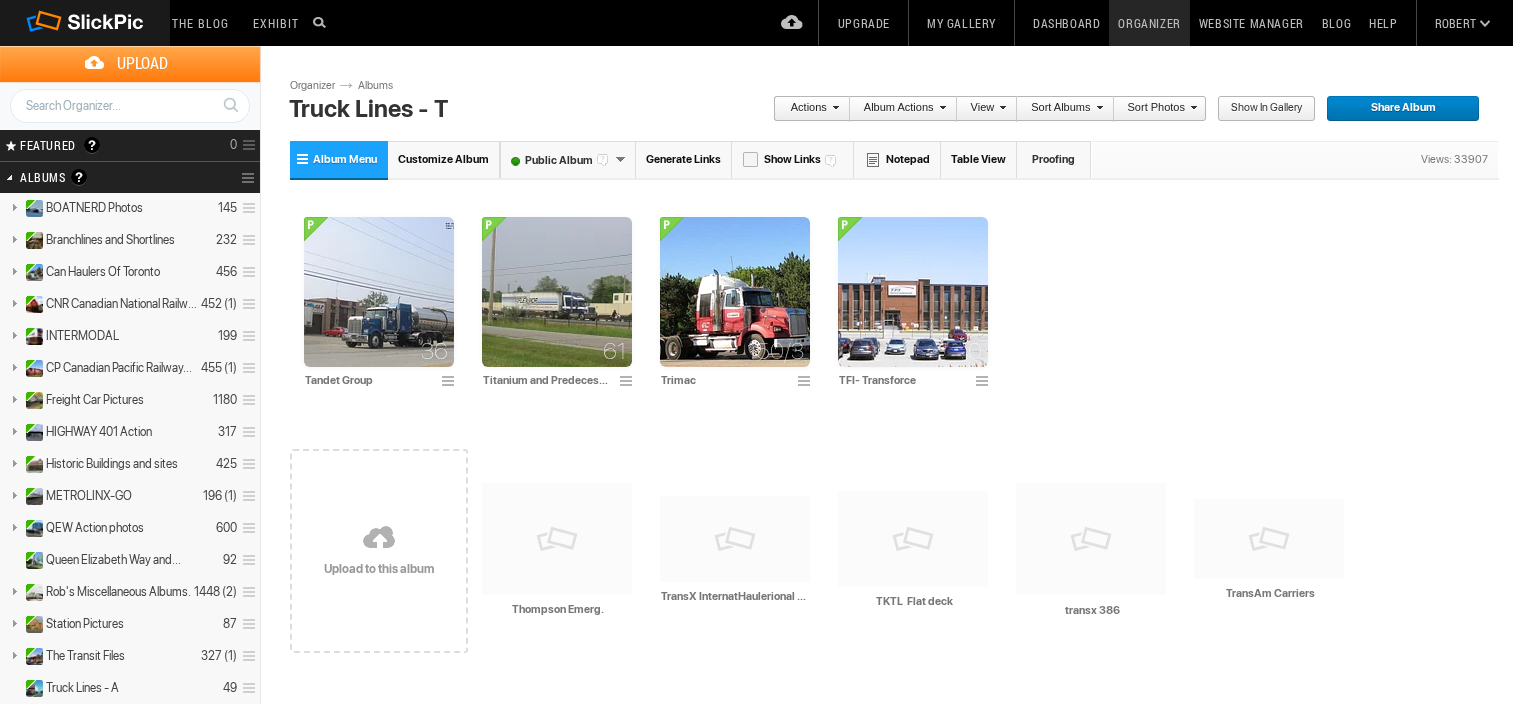 scroll, scrollTop: 0, scrollLeft: 0, axis: both 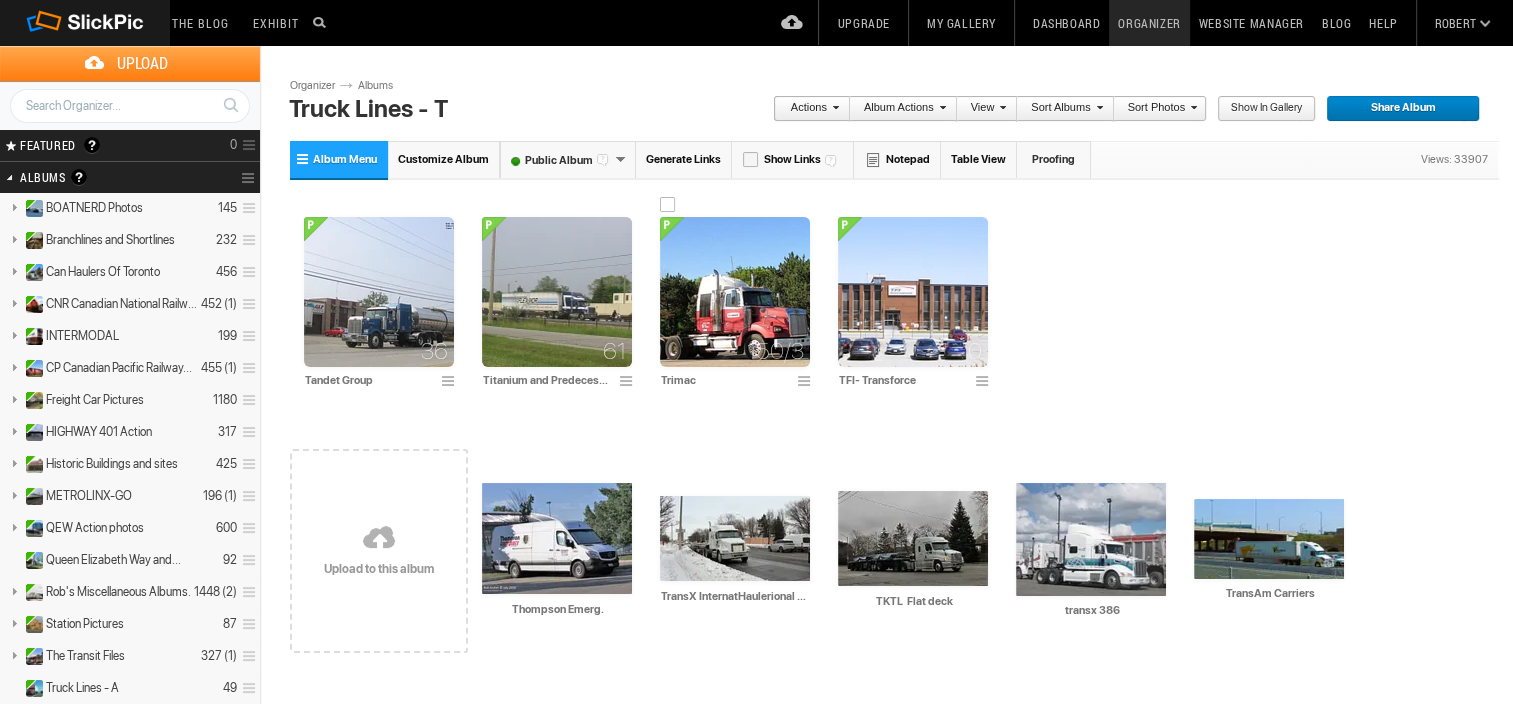 click at bounding box center [735, 292] 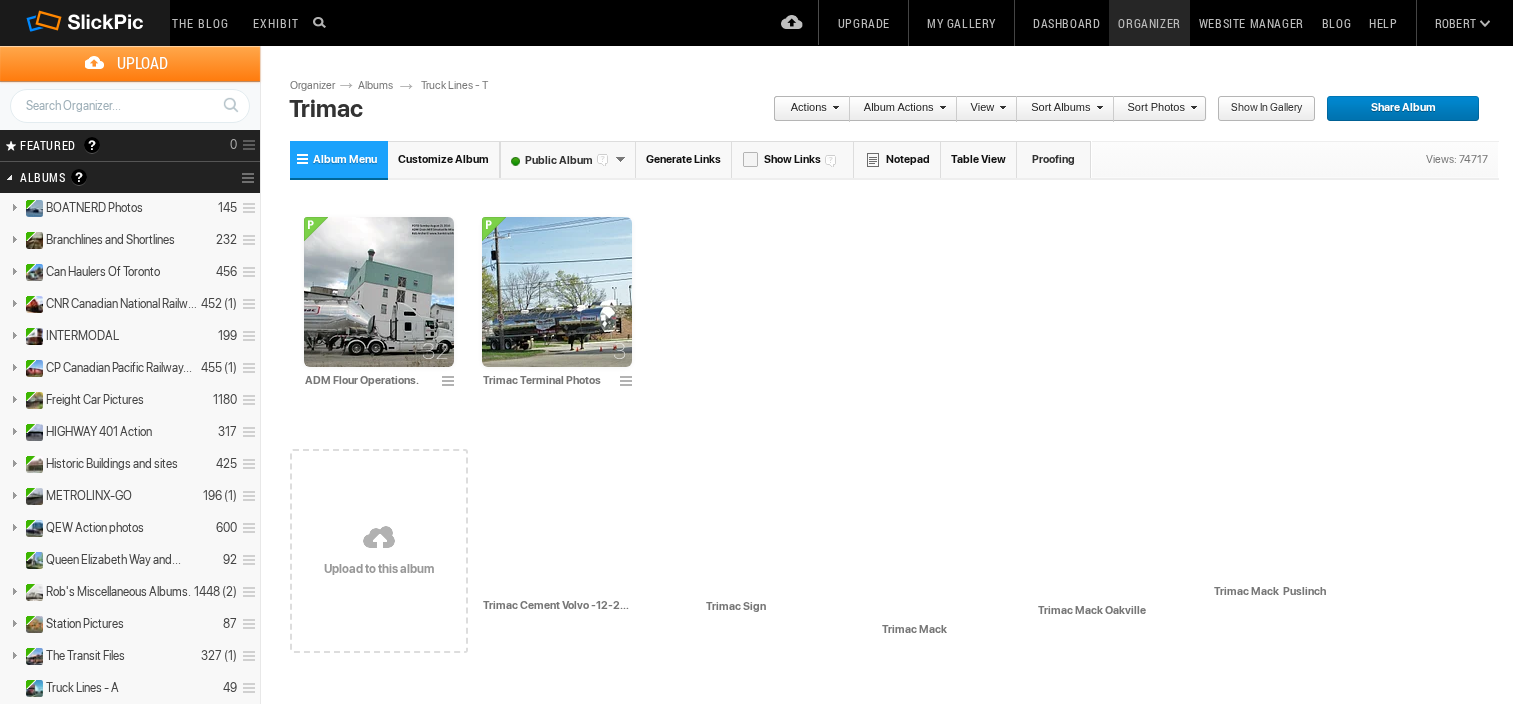 scroll, scrollTop: 0, scrollLeft: 0, axis: both 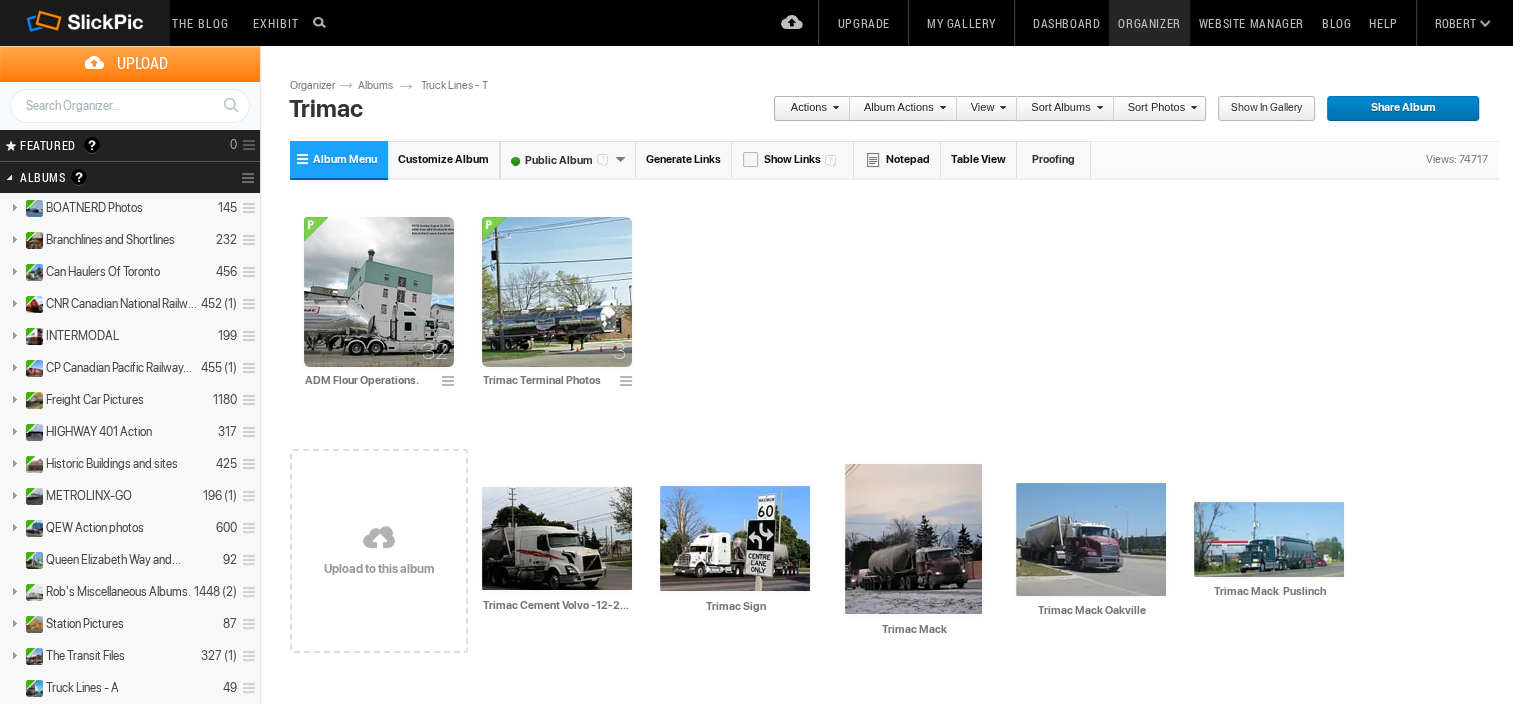 click at bounding box center [379, 539] 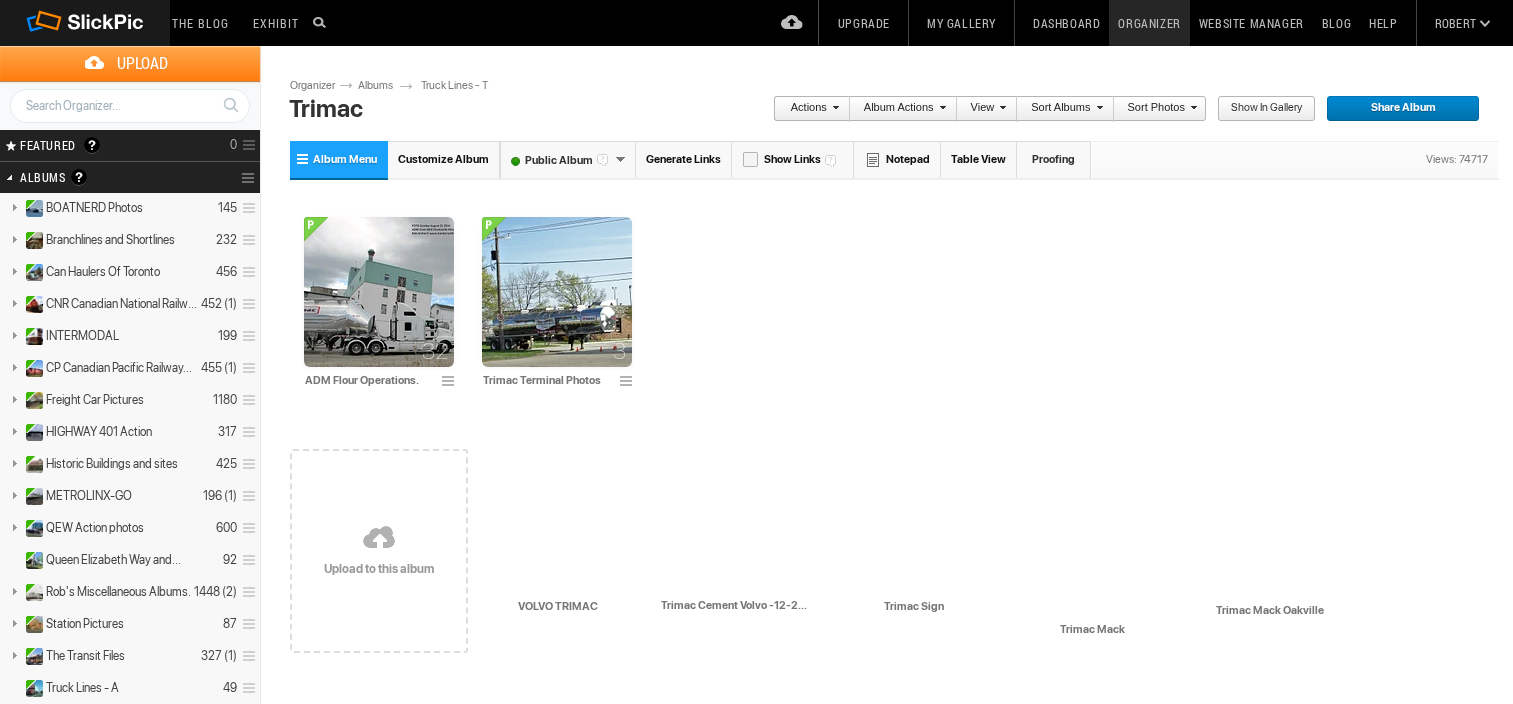 scroll, scrollTop: 0, scrollLeft: 0, axis: both 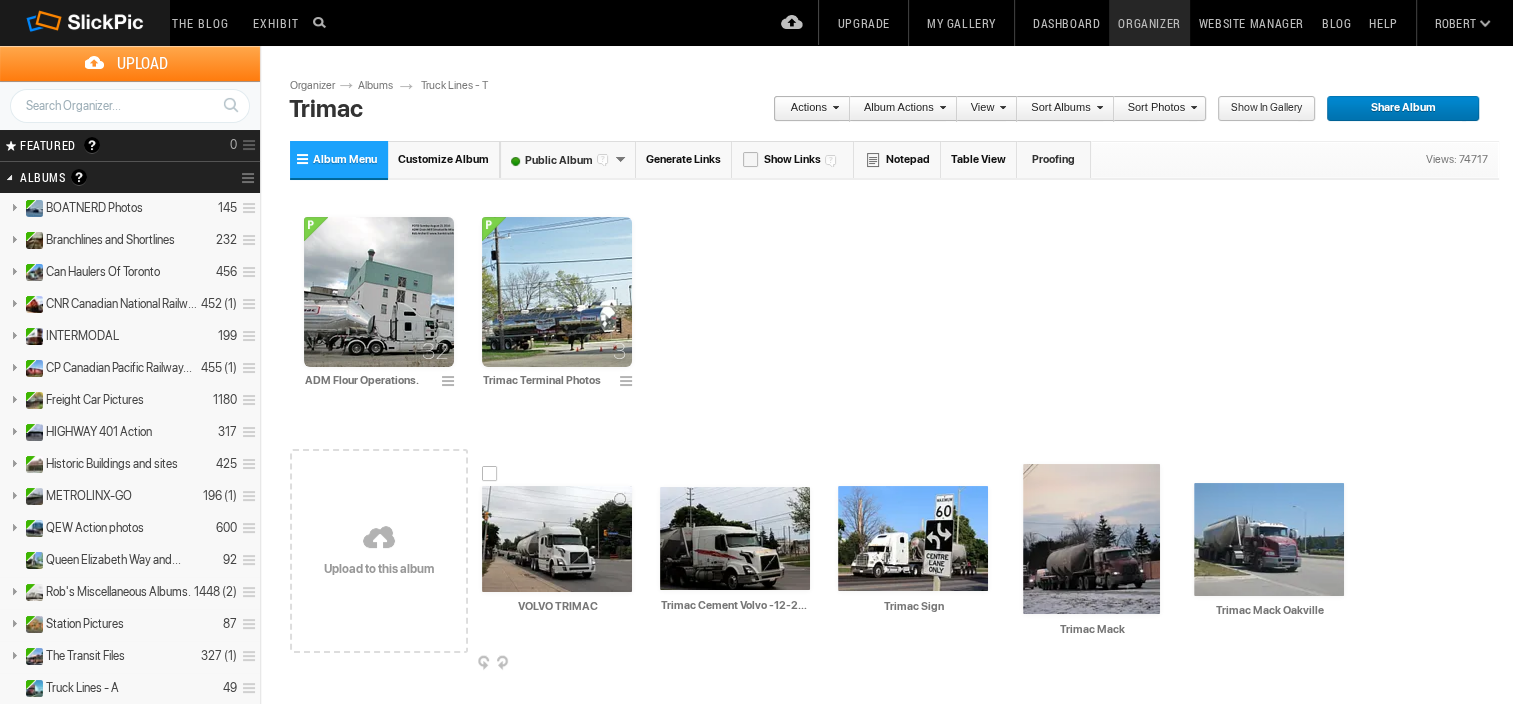 click at bounding box center [557, 539] 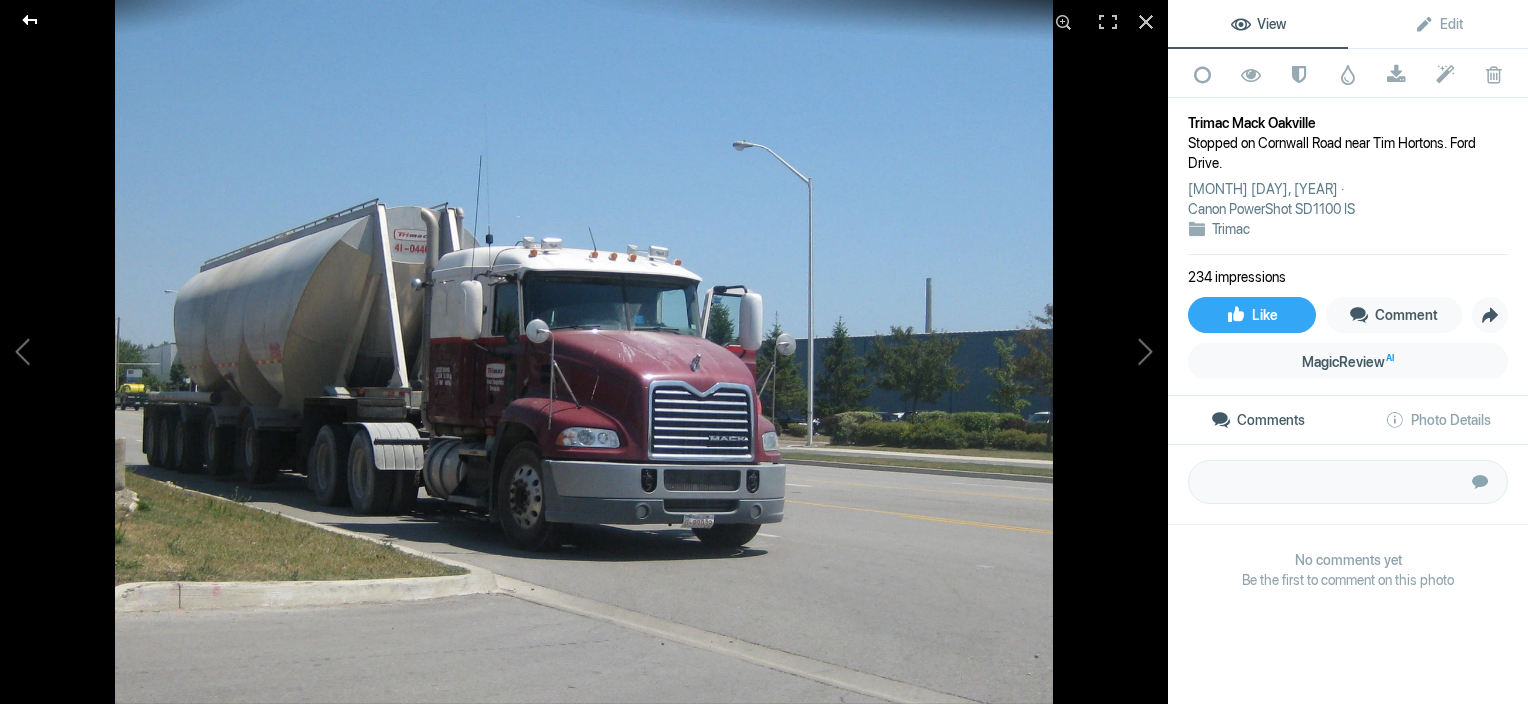 click 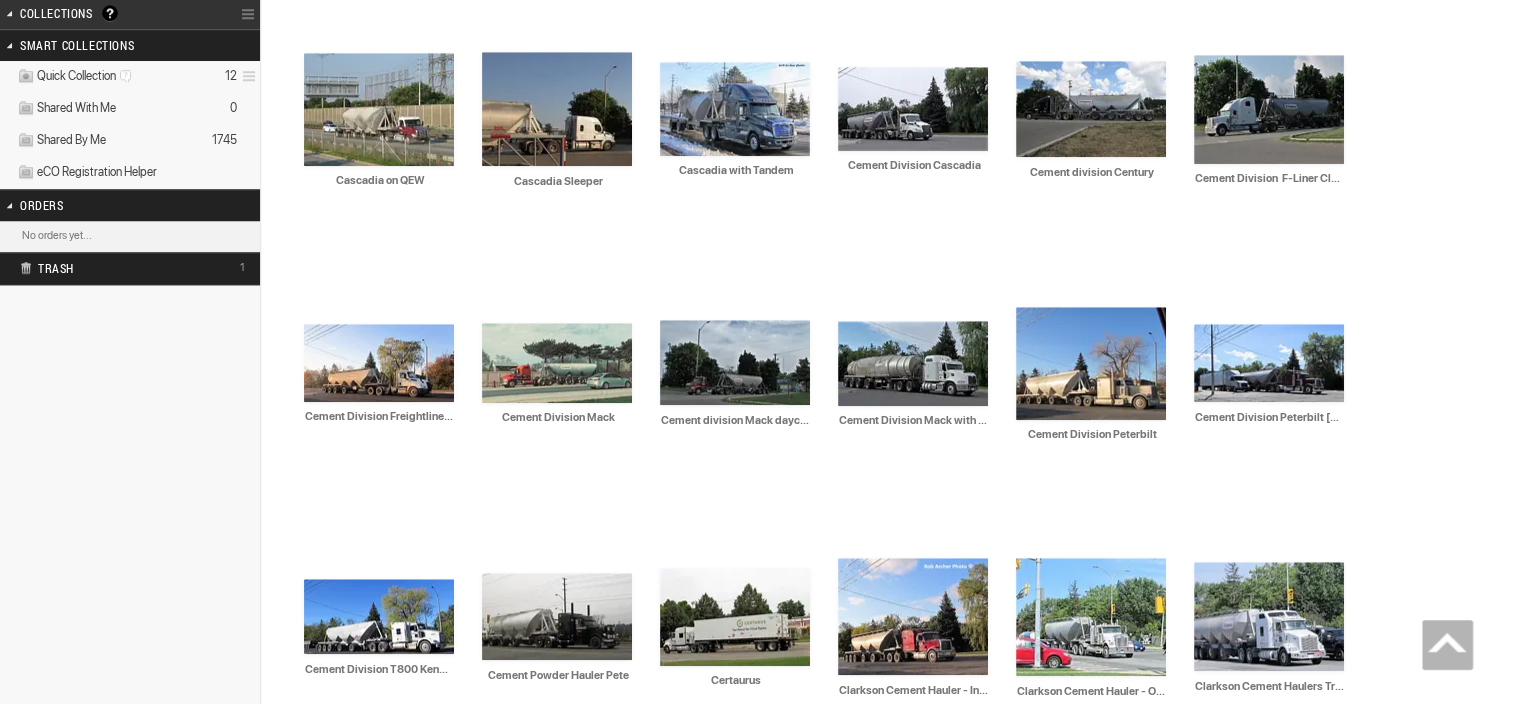 scroll, scrollTop: 0, scrollLeft: 0, axis: both 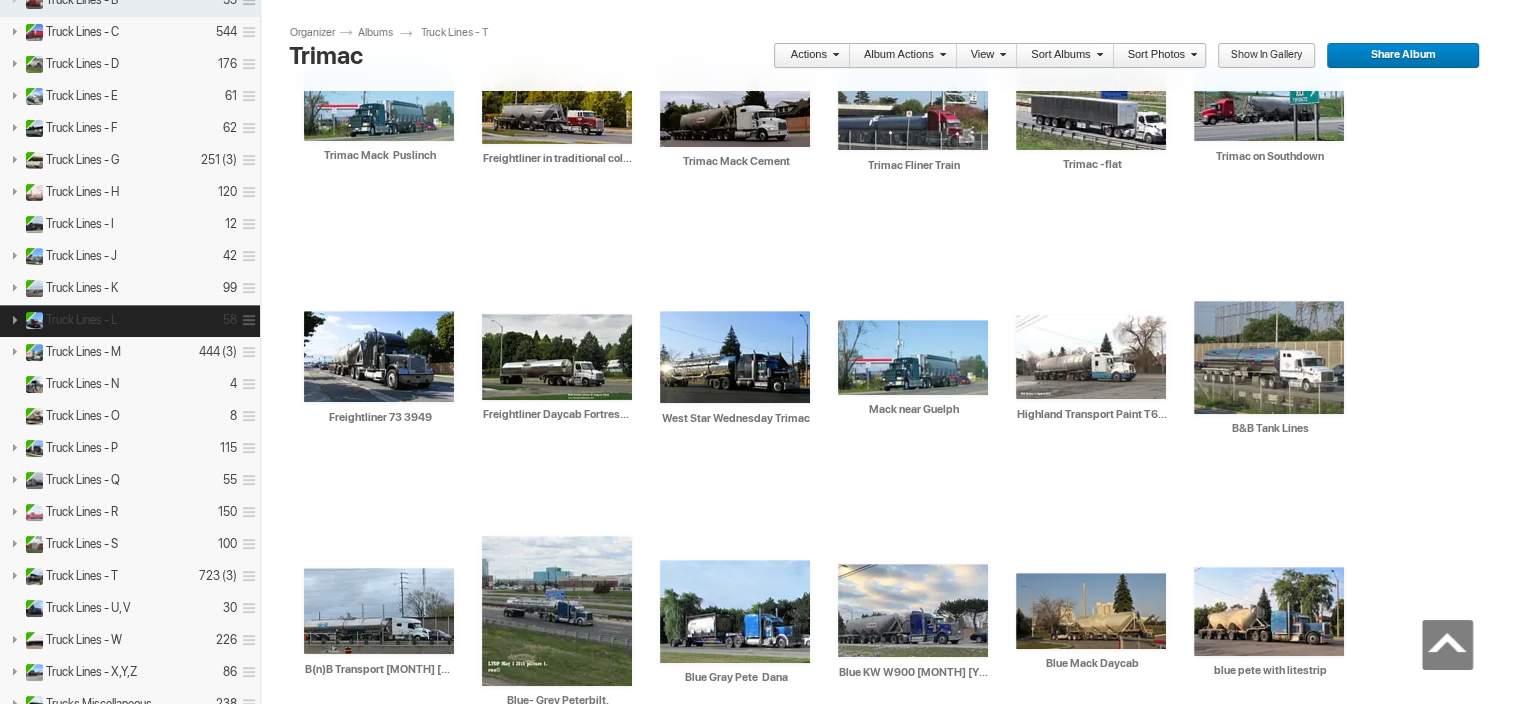 click on "Truck Lines - L" at bounding box center [81, 320] 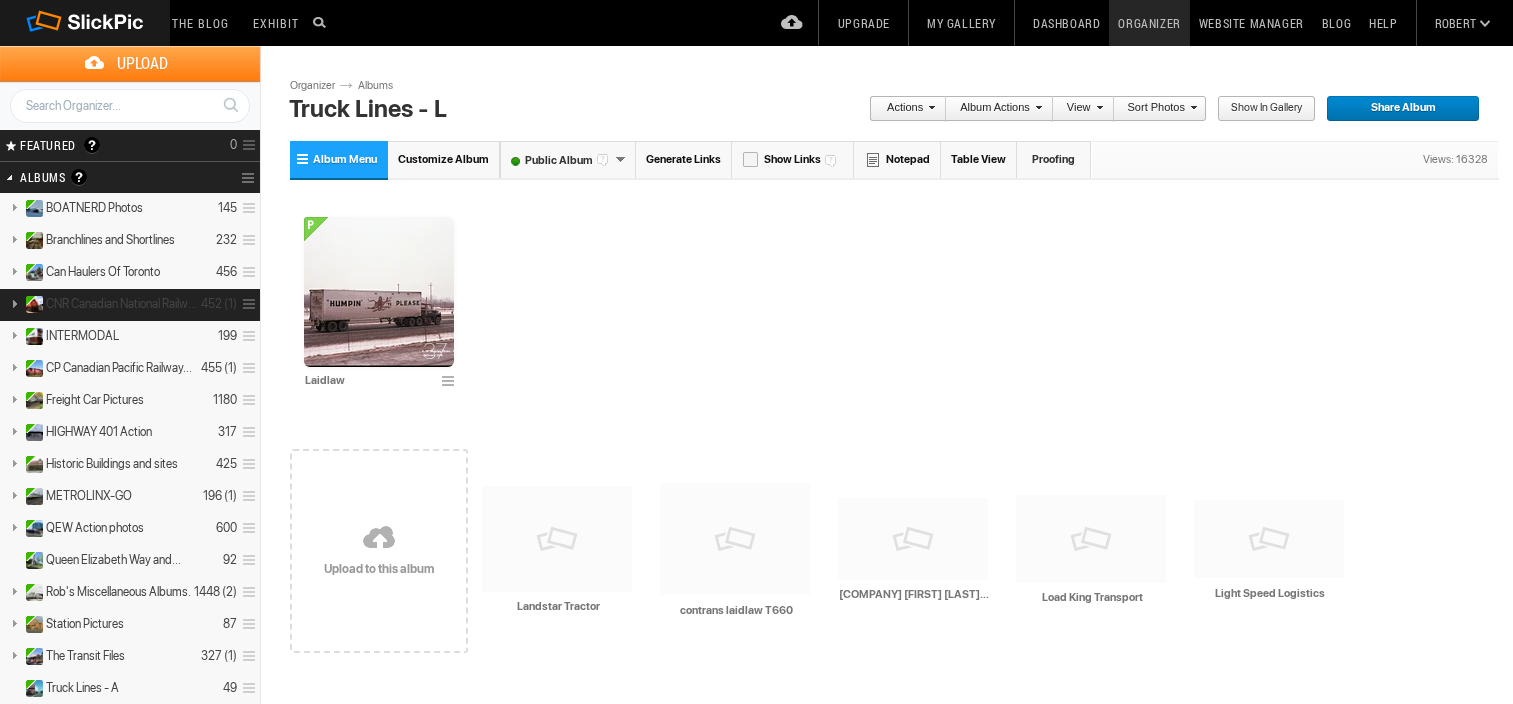 scroll, scrollTop: 0, scrollLeft: 0, axis: both 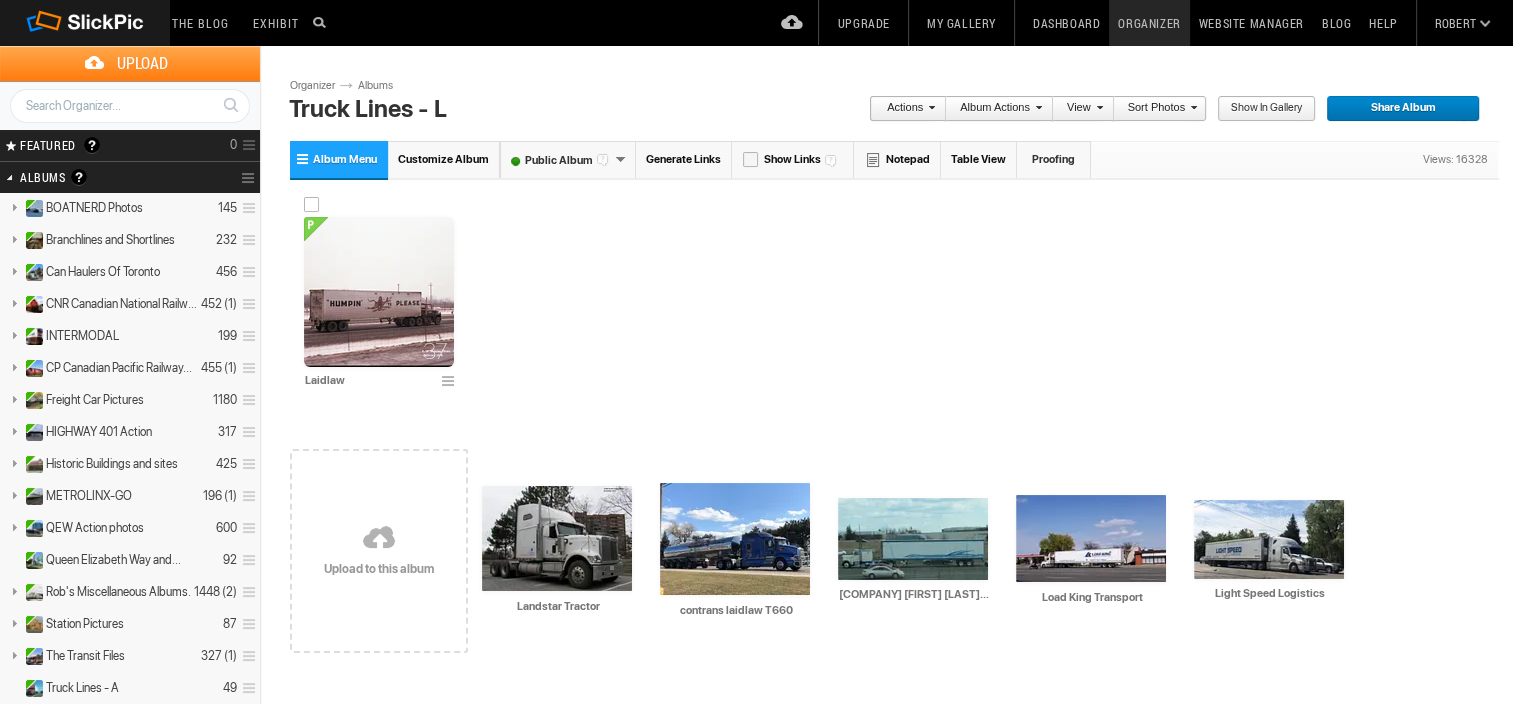 click at bounding box center [379, 292] 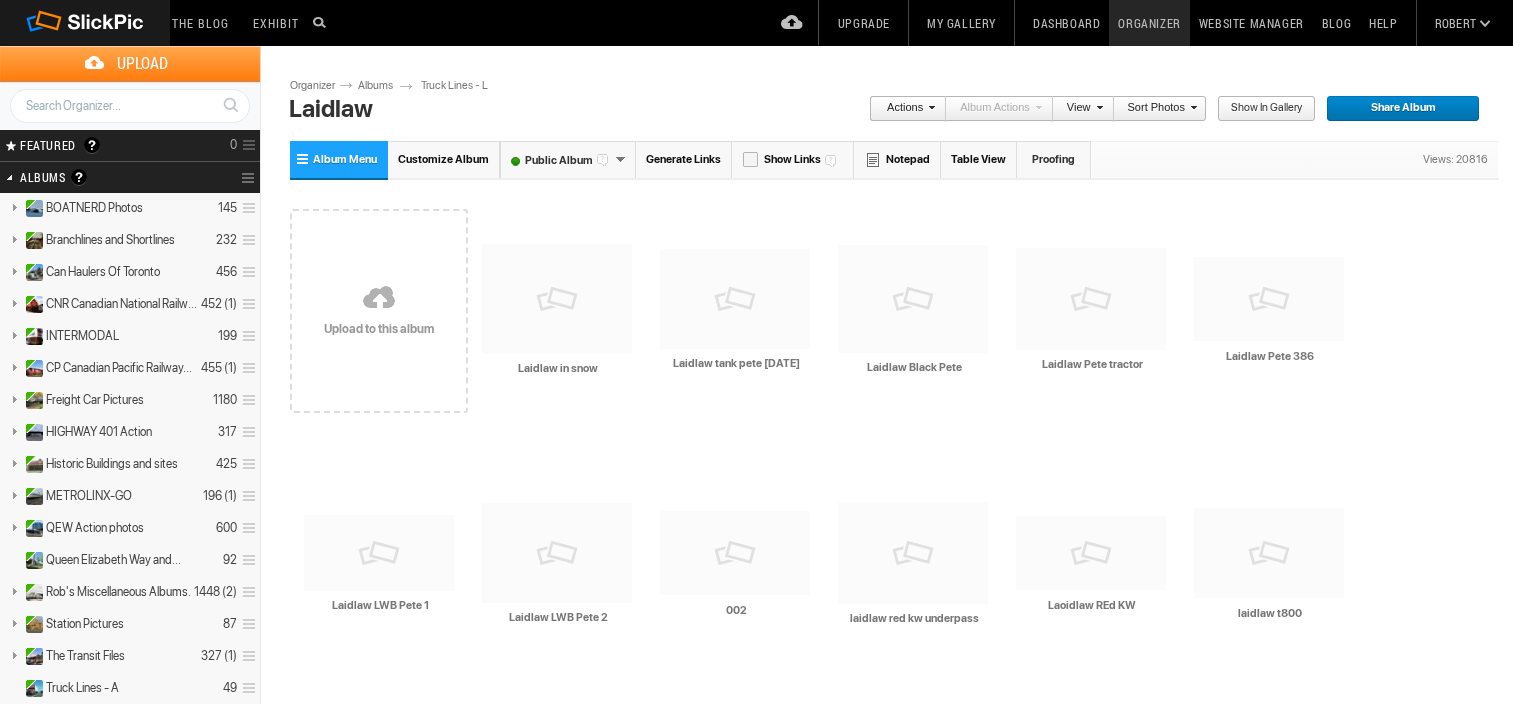 scroll, scrollTop: 0, scrollLeft: 0, axis: both 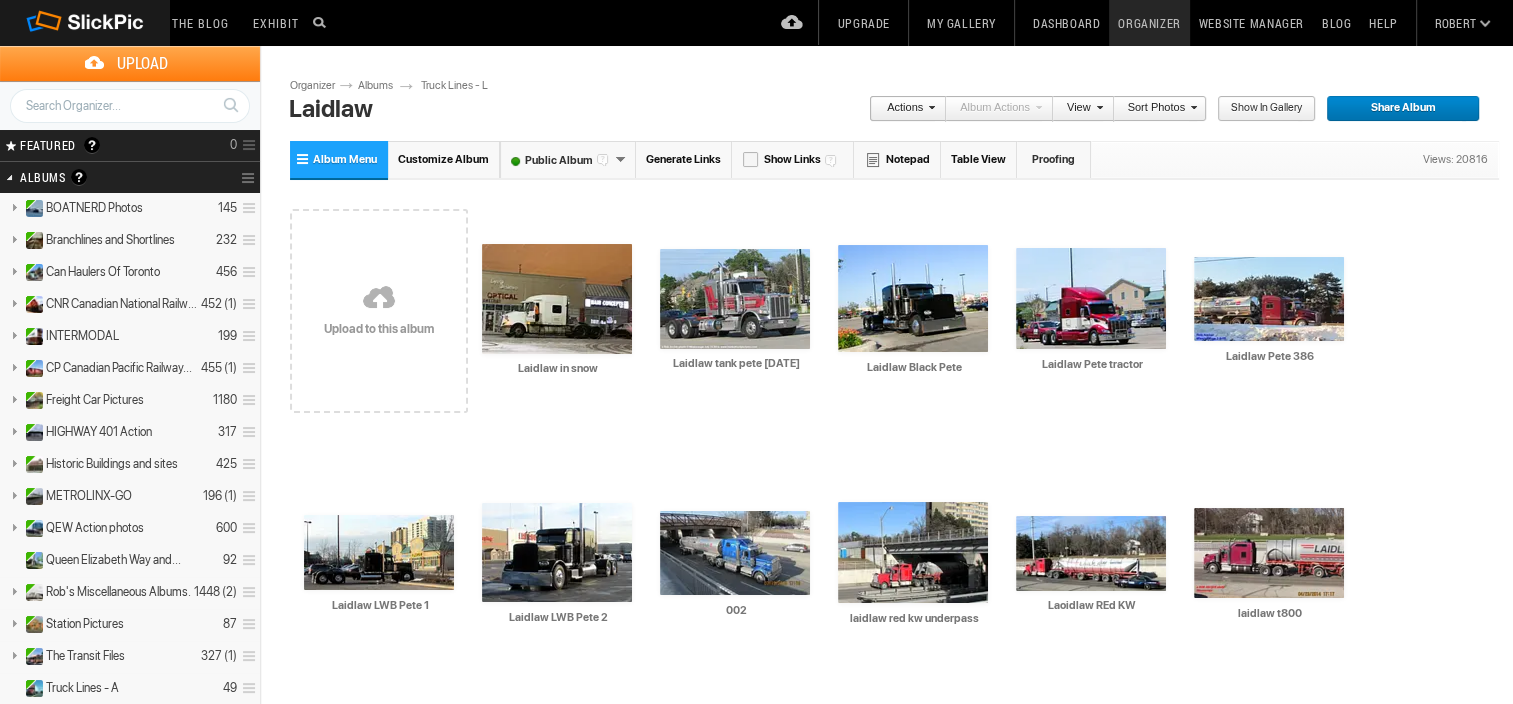click at bounding box center (379, 299) 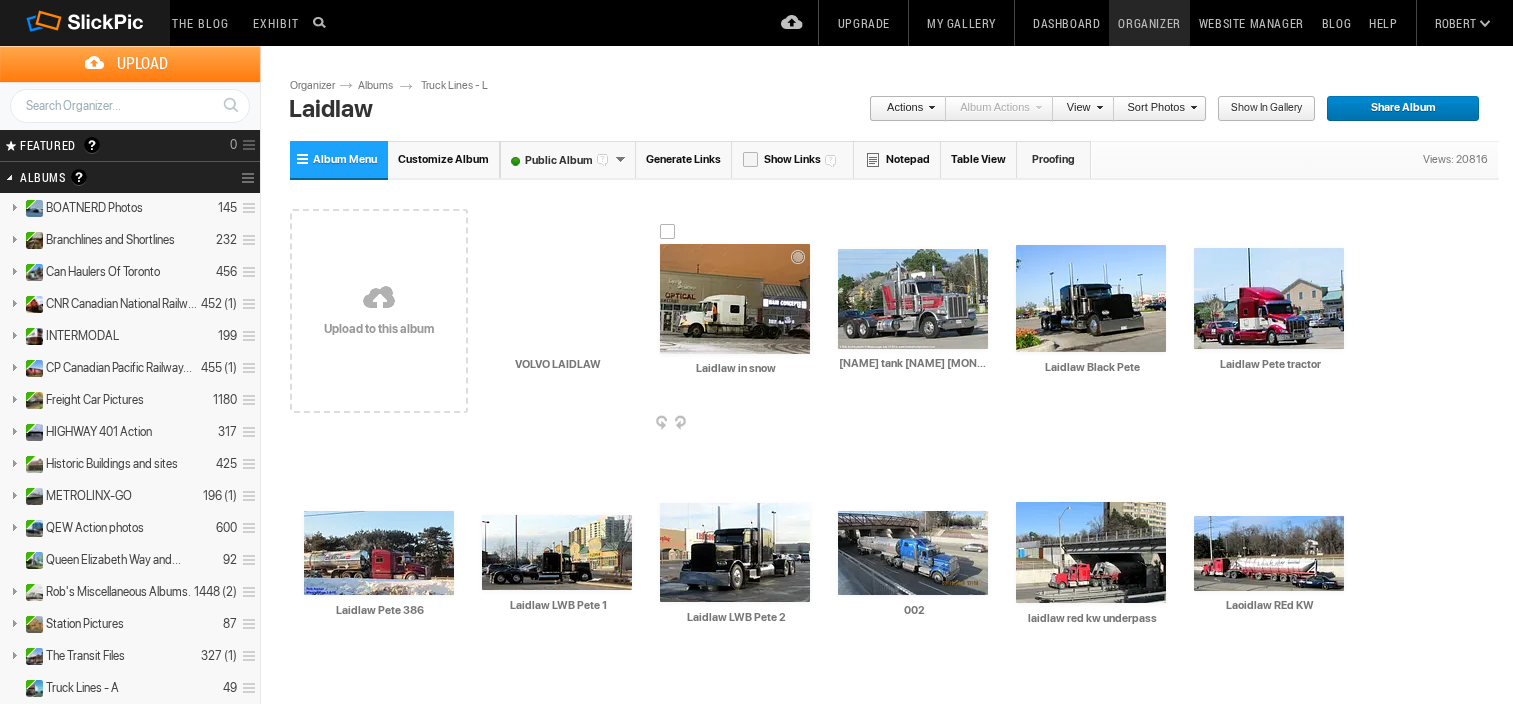 scroll, scrollTop: 0, scrollLeft: 0, axis: both 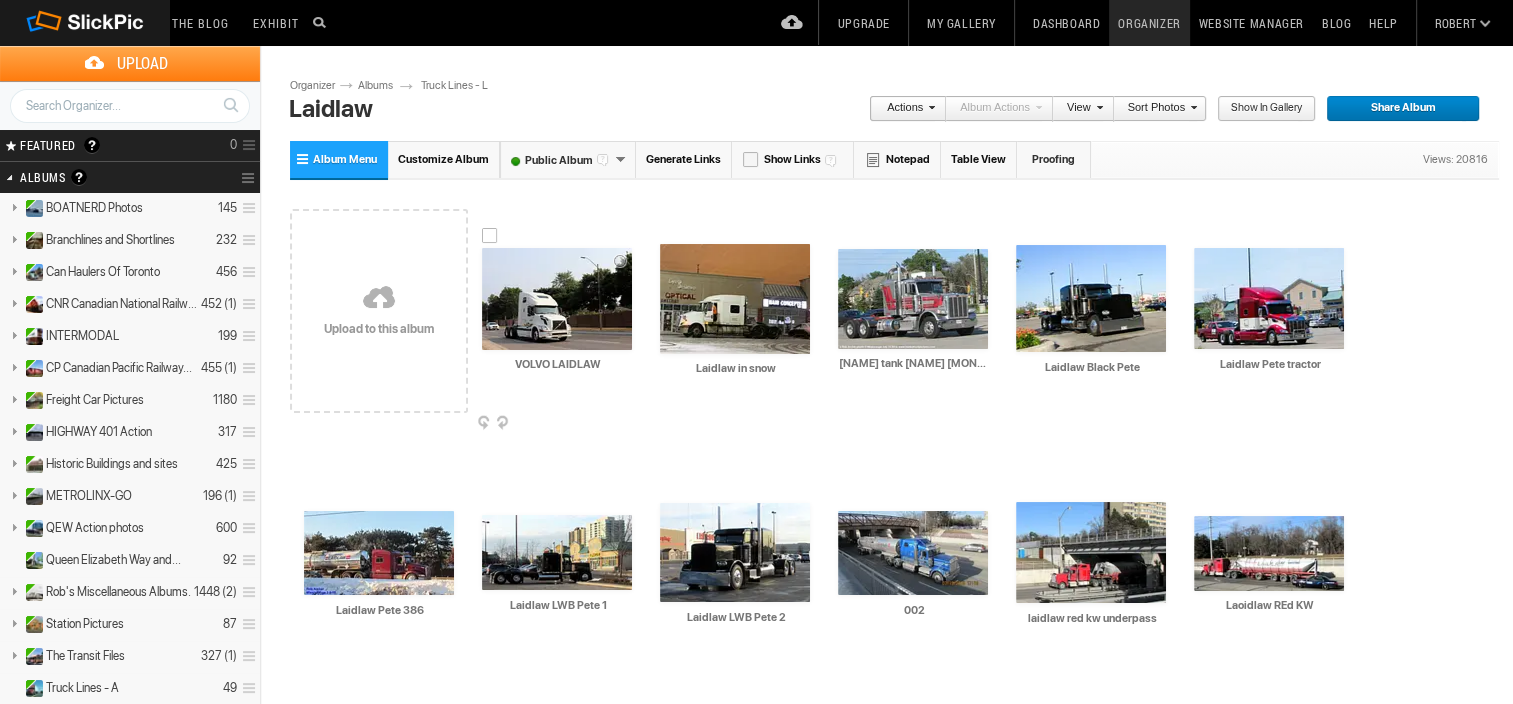 click at bounding box center [557, 299] 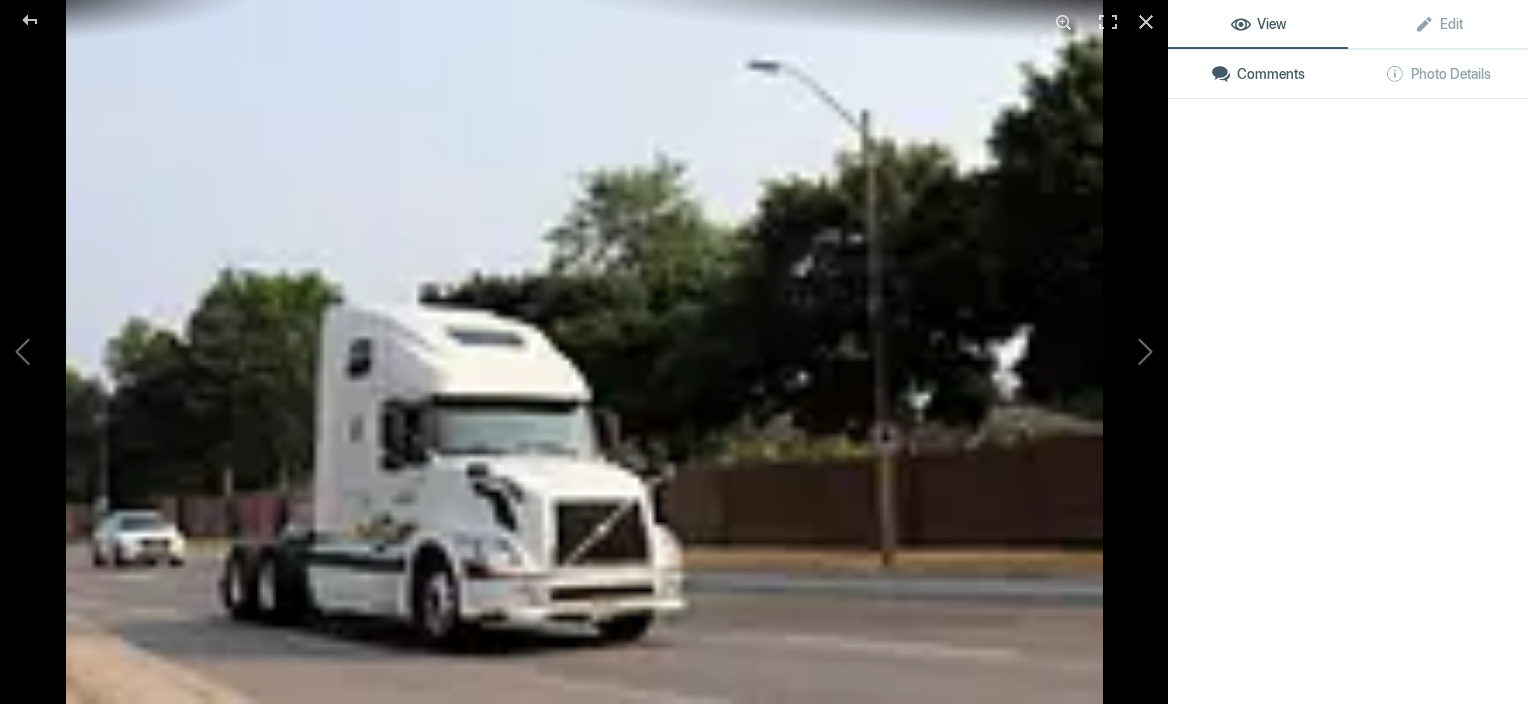 click 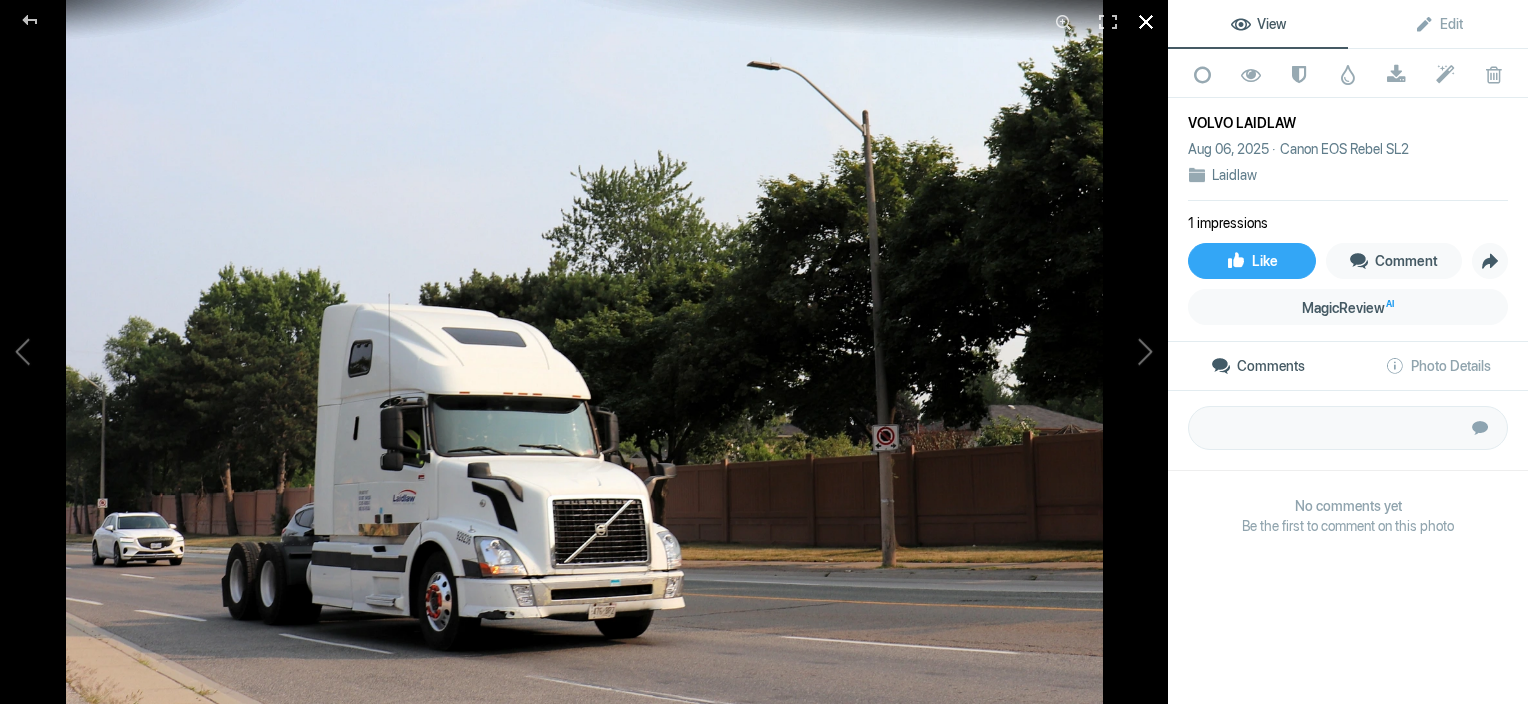 click 